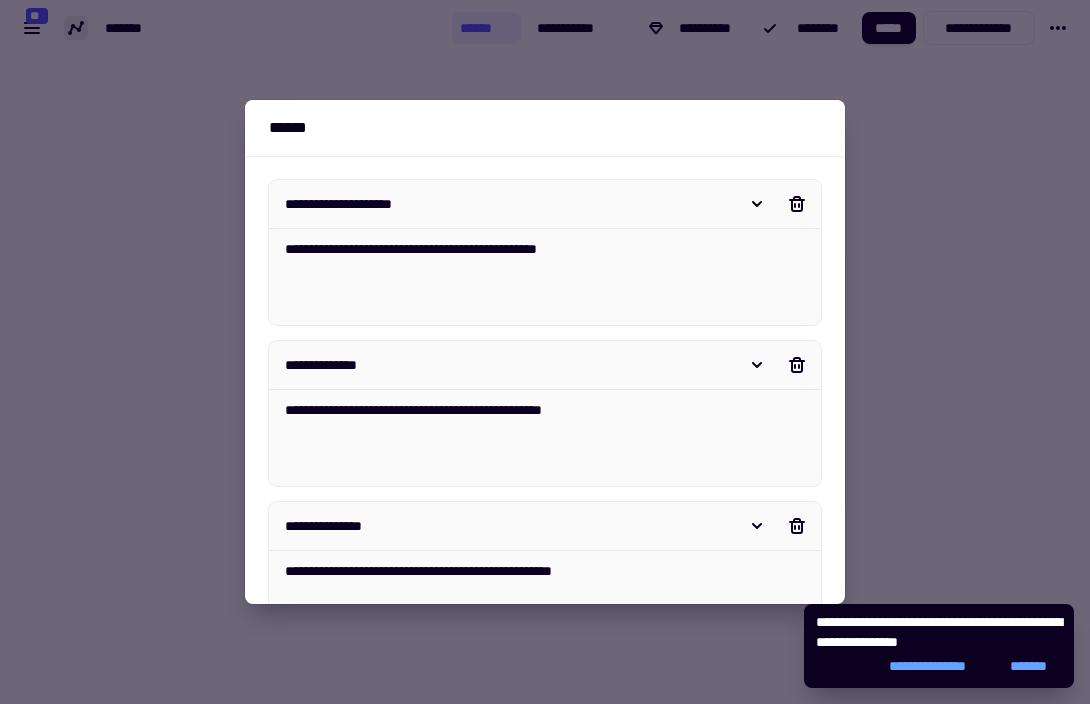 scroll, scrollTop: 0, scrollLeft: 0, axis: both 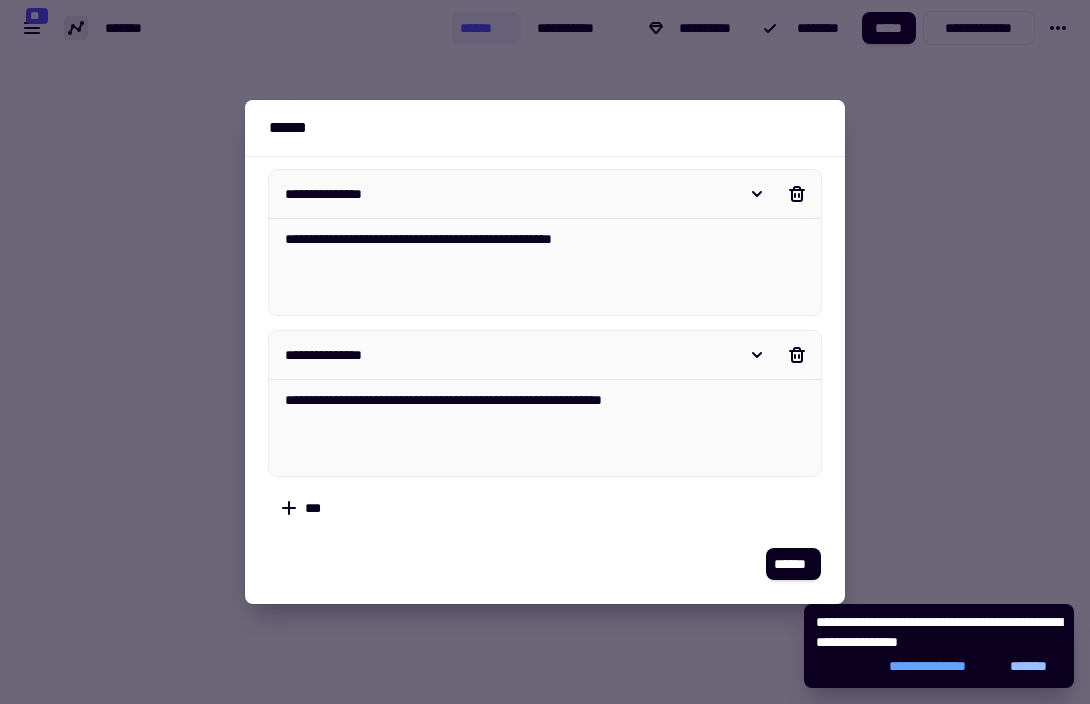 click on "*******" 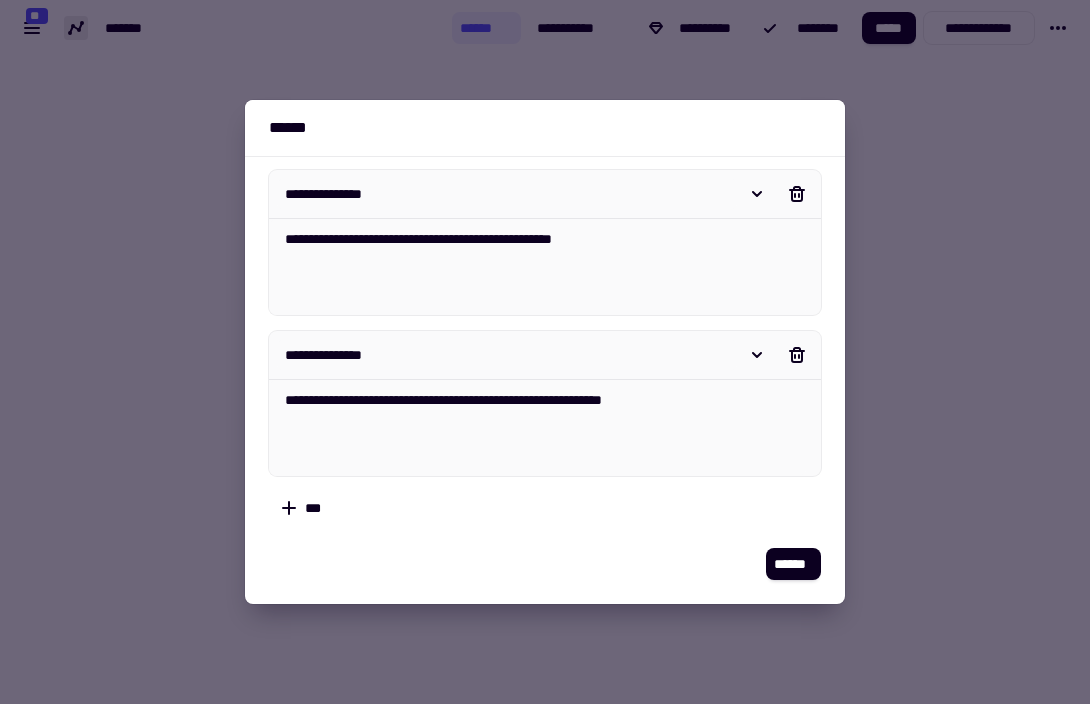 click at bounding box center (545, 352) 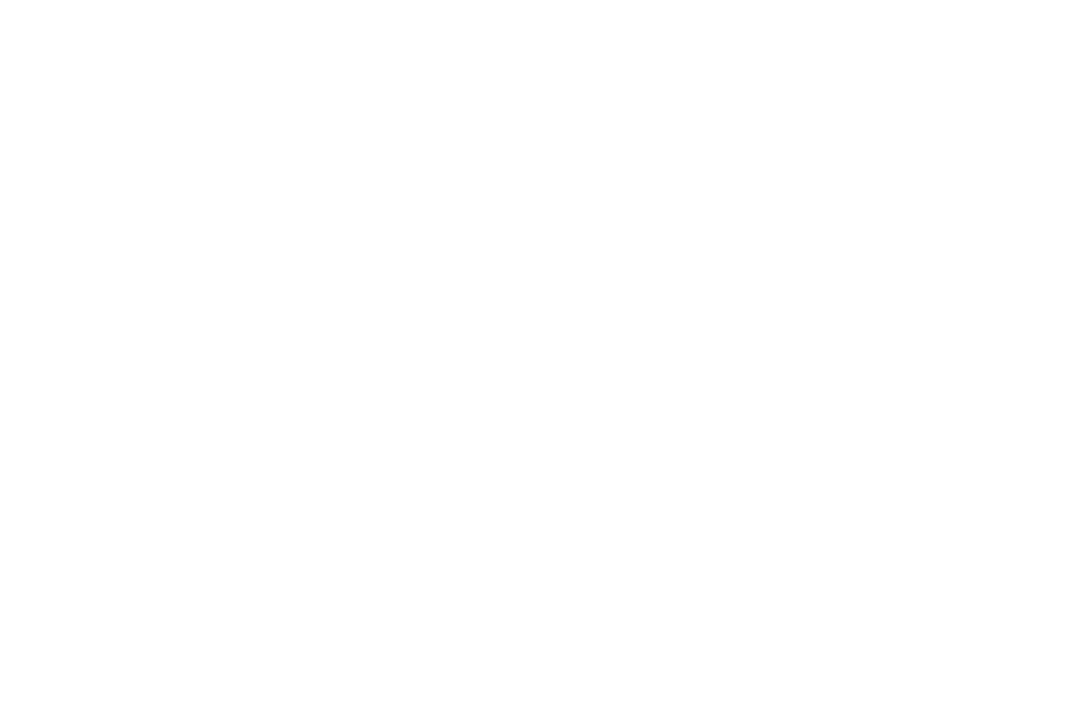 scroll, scrollTop: 0, scrollLeft: 0, axis: both 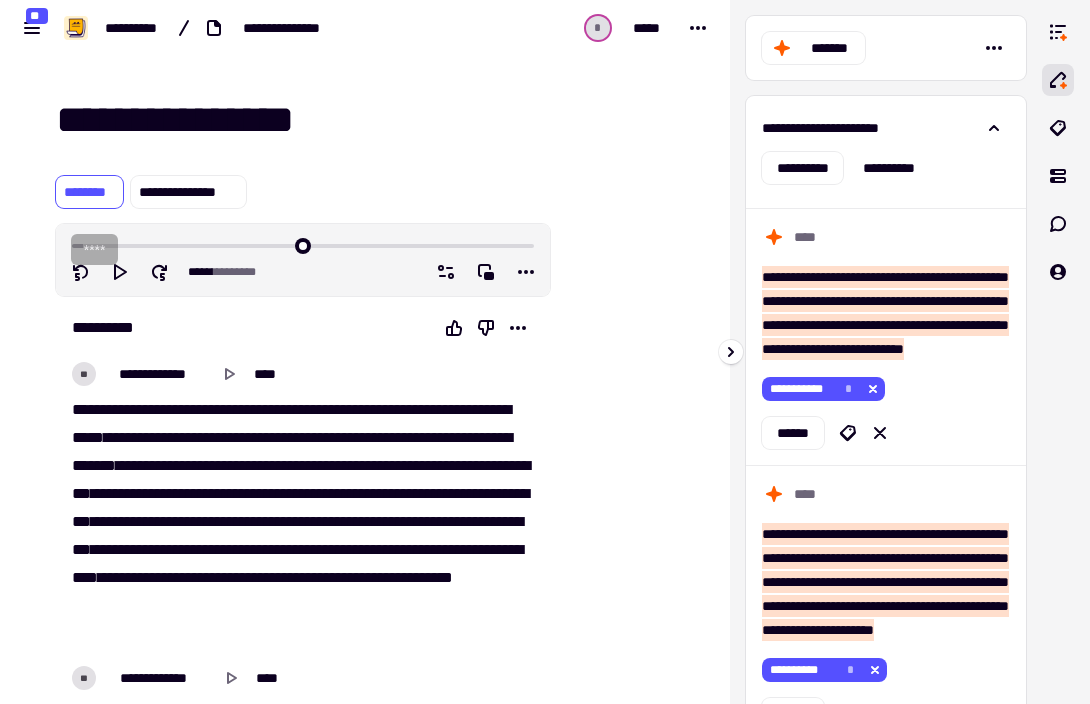 click on "*******" at bounding box center [886, 48] 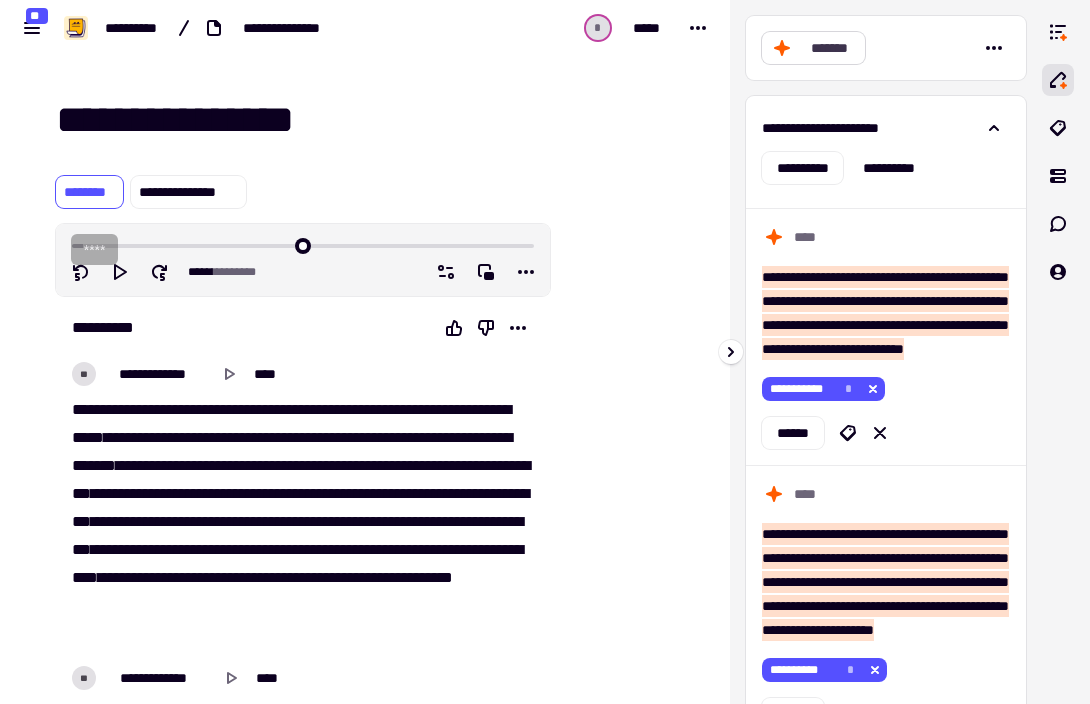 click on "*******" 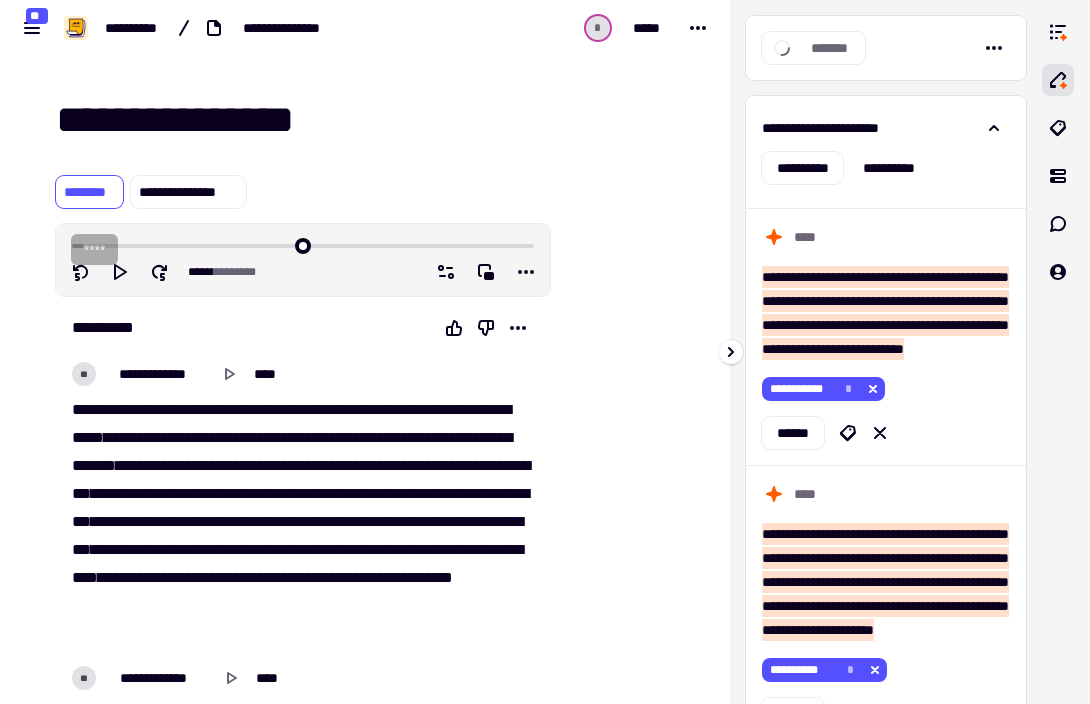 click at bounding box center [1058, 352] 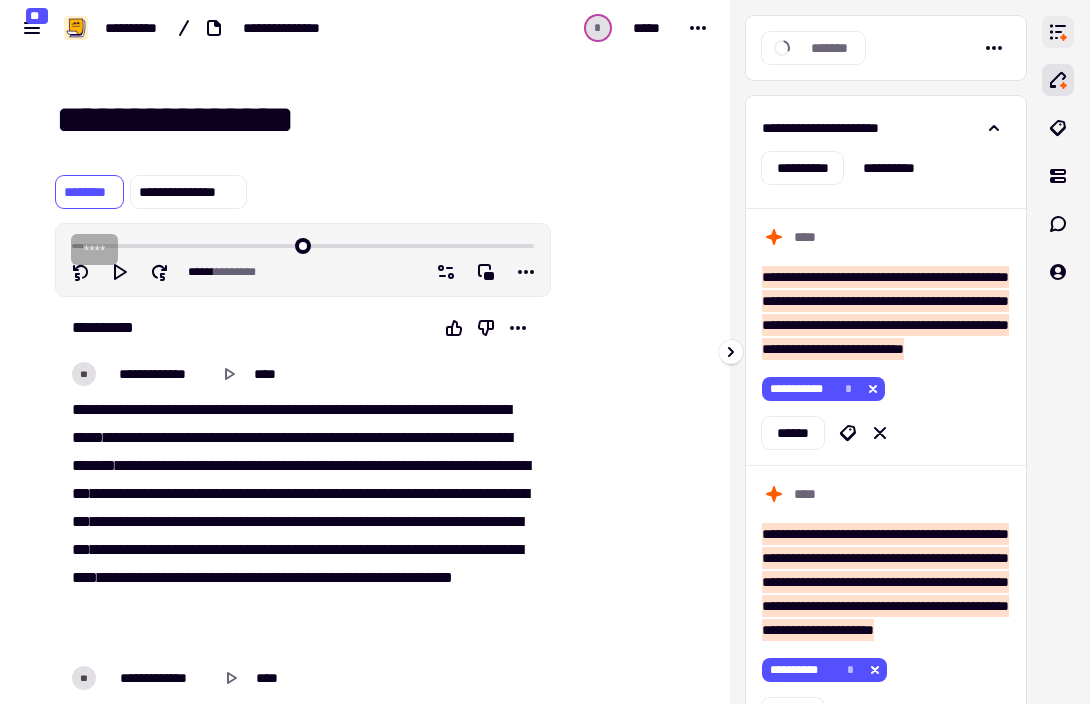 click 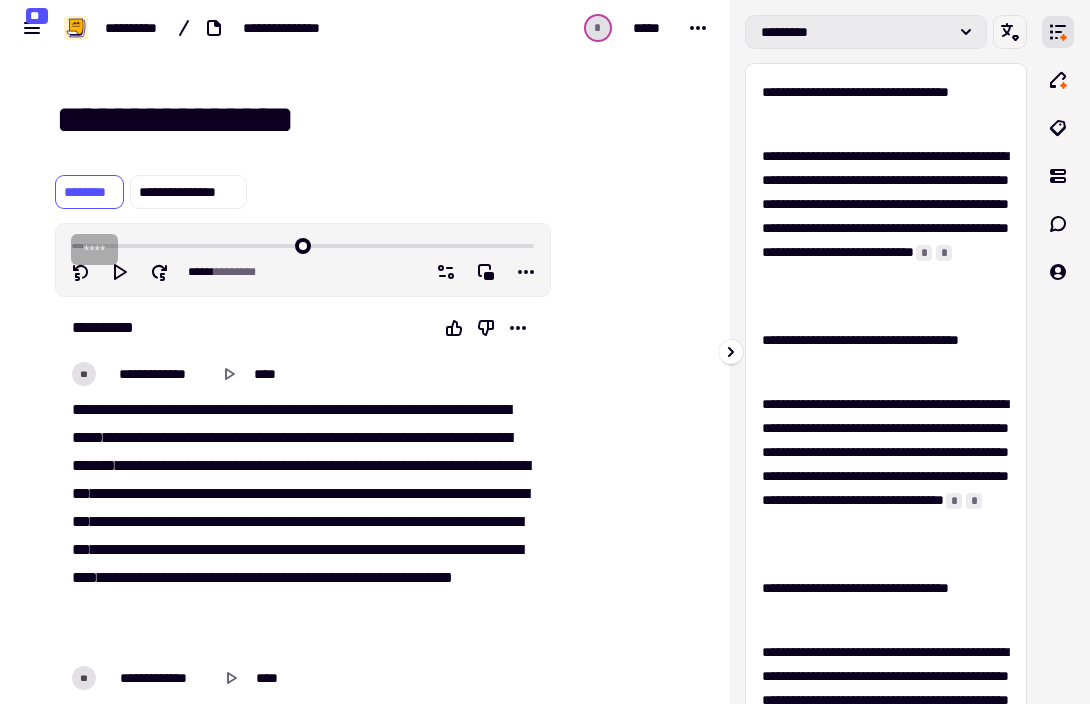click on "*********" 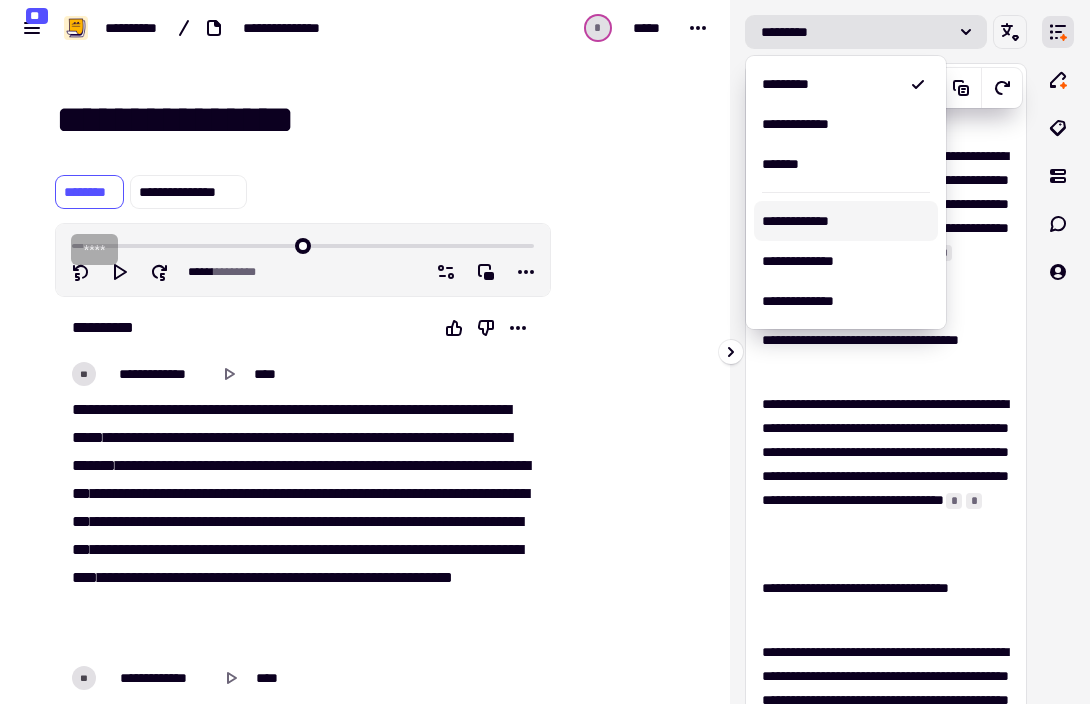 click on "**********" at bounding box center [886, 352] 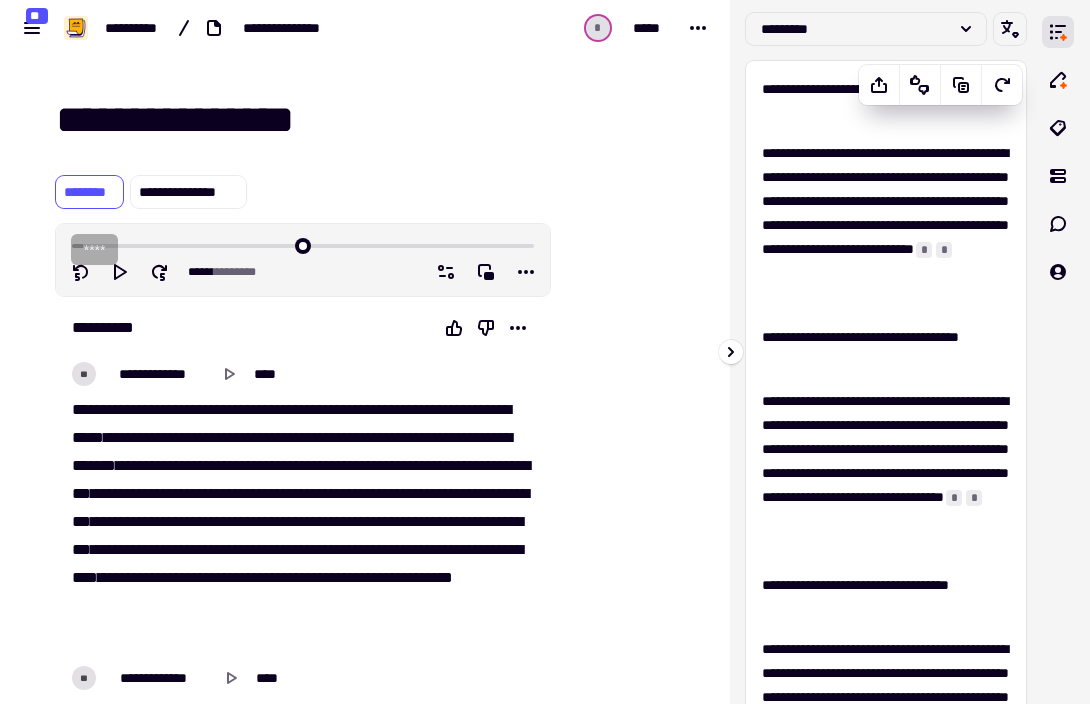 scroll, scrollTop: 0, scrollLeft: 0, axis: both 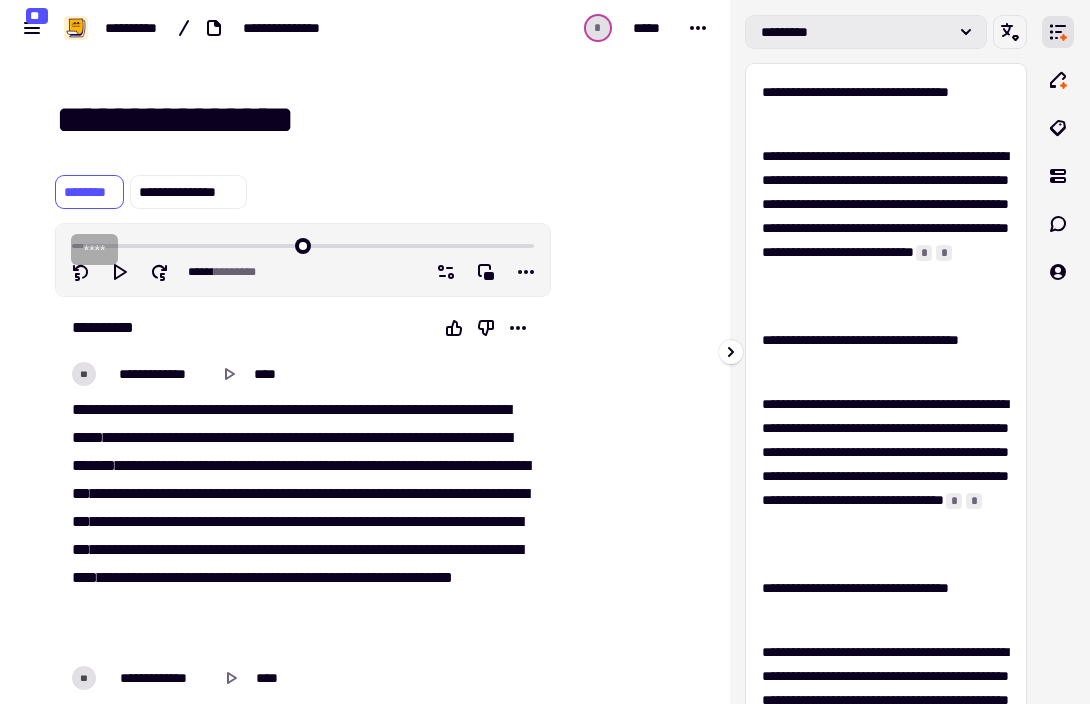 click on "*********" 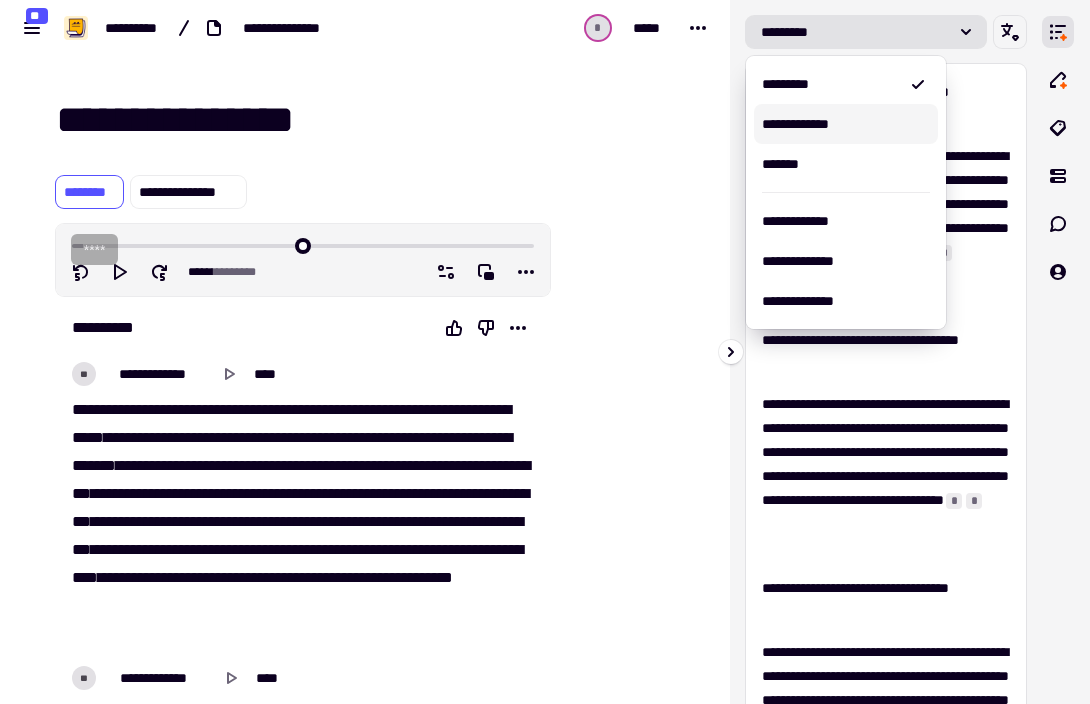click on "**********" at bounding box center (846, 124) 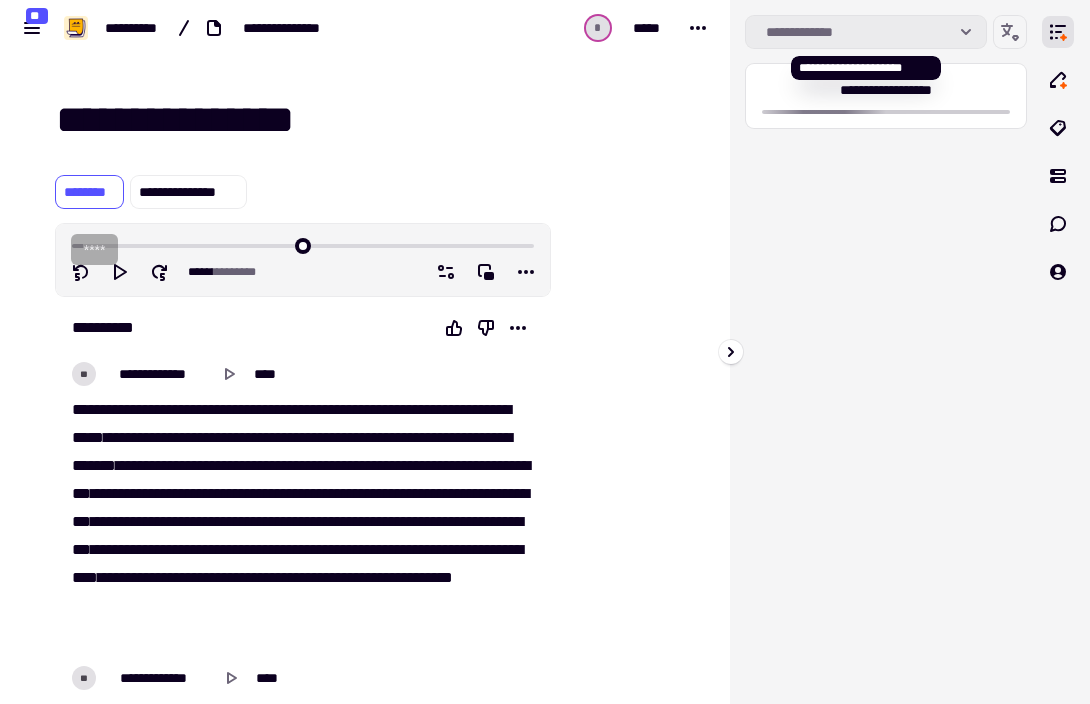 click on "**********" 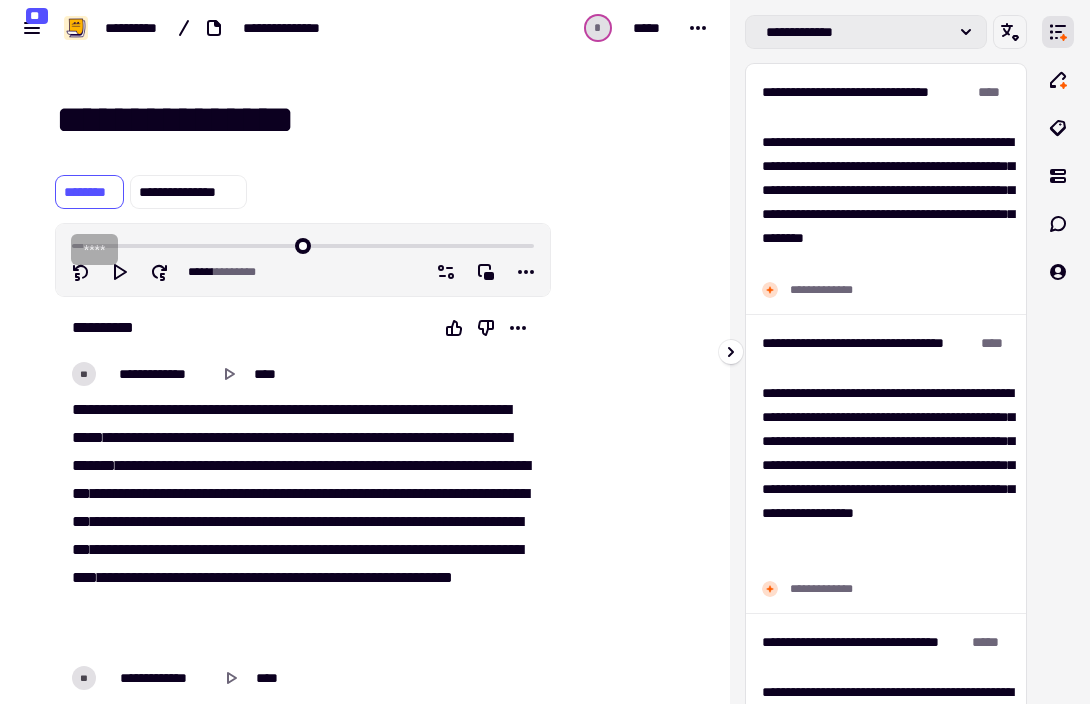 click on "**********" 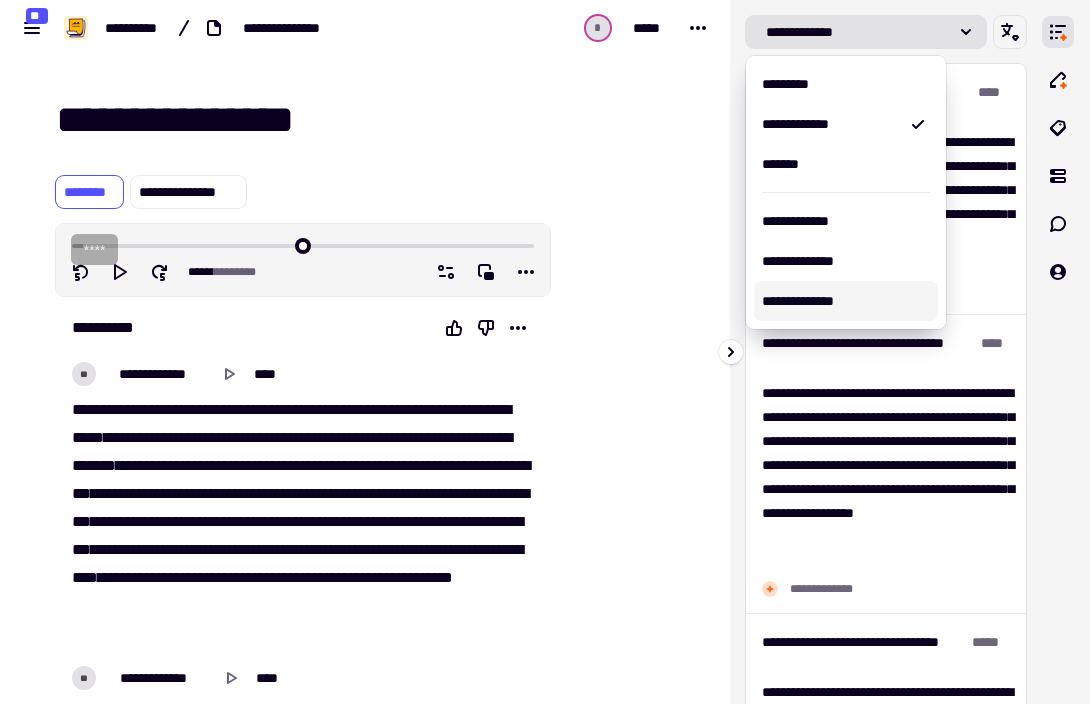 click on "**********" at bounding box center [846, 301] 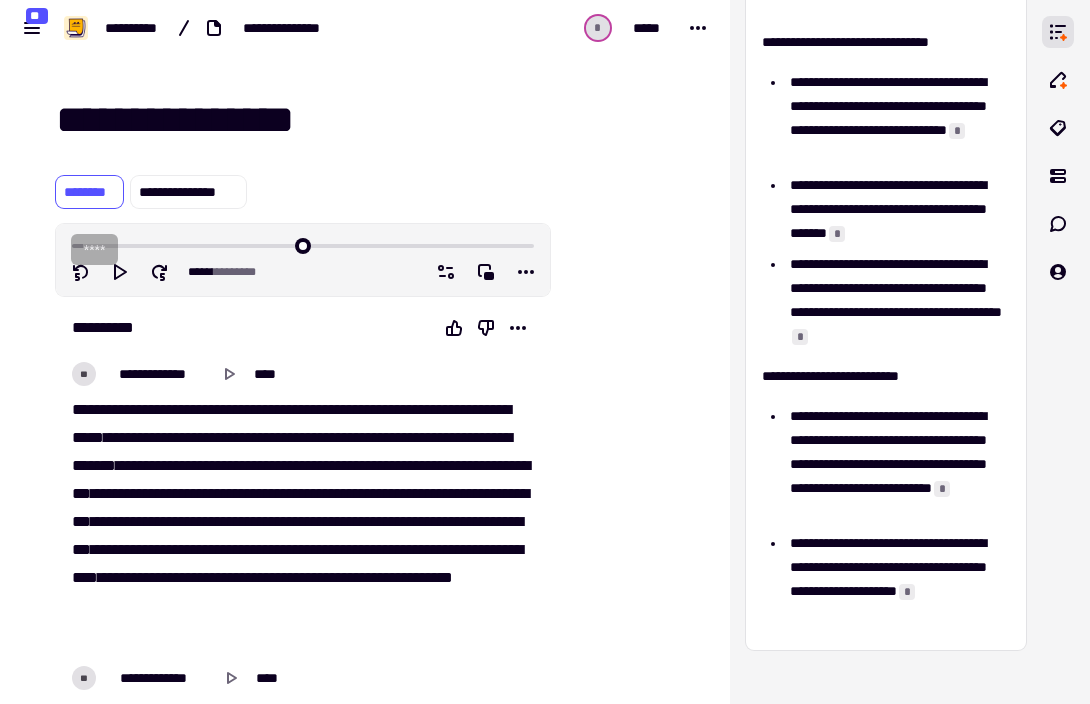 scroll, scrollTop: 704, scrollLeft: 0, axis: vertical 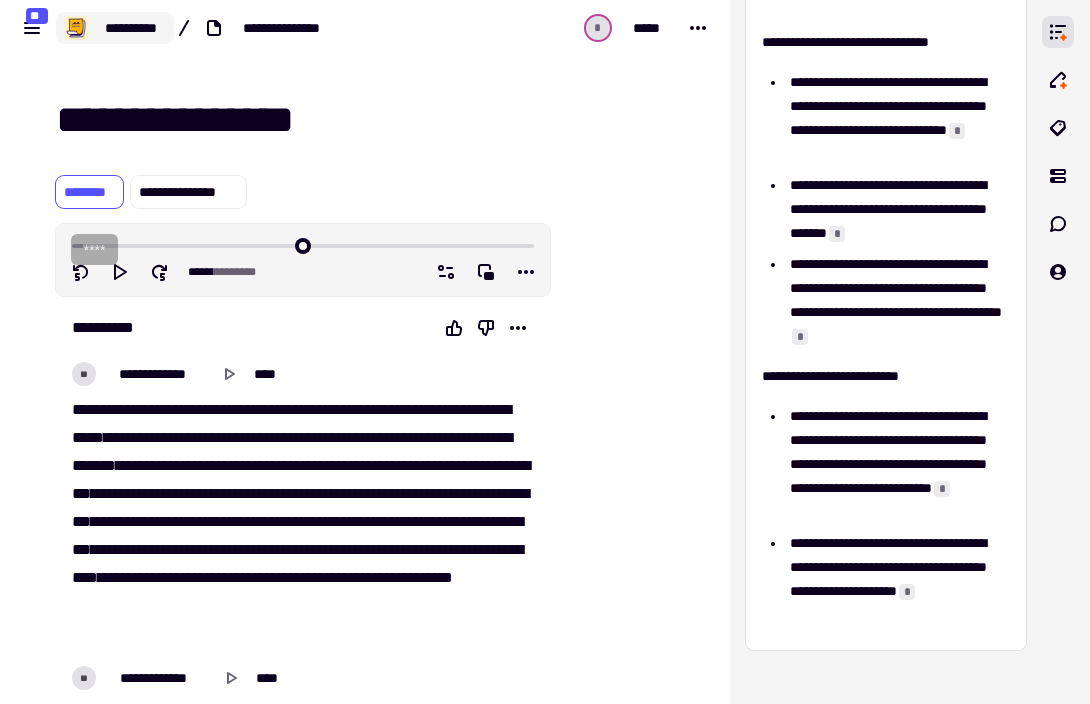 click on "**********" 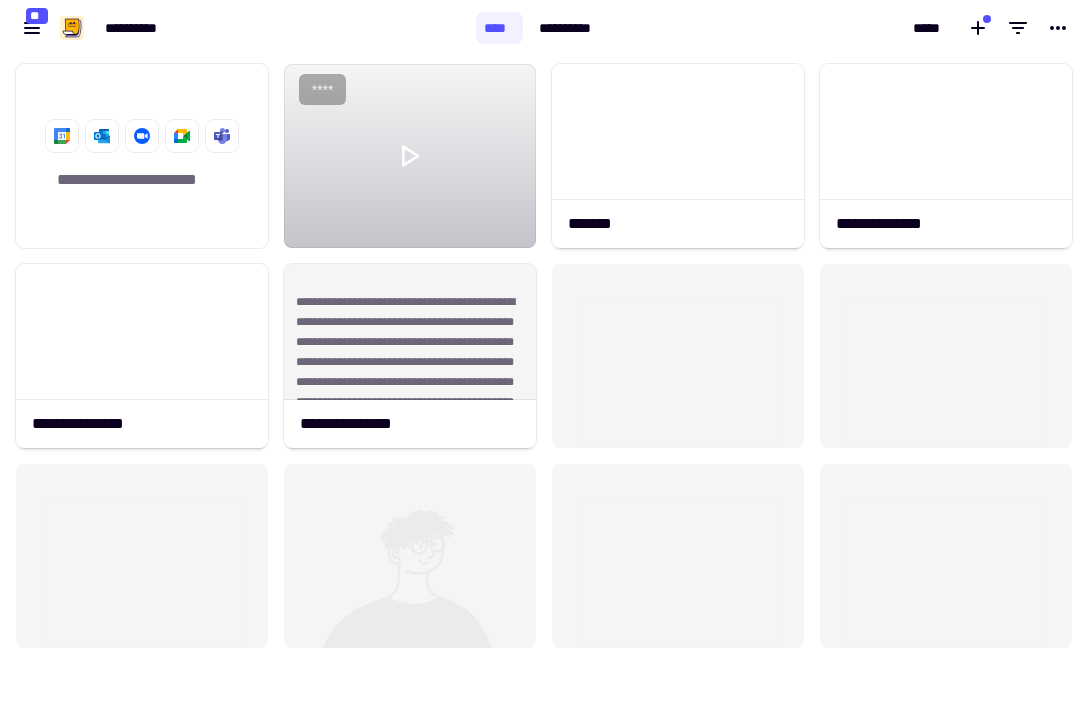 scroll, scrollTop: 1, scrollLeft: 1, axis: both 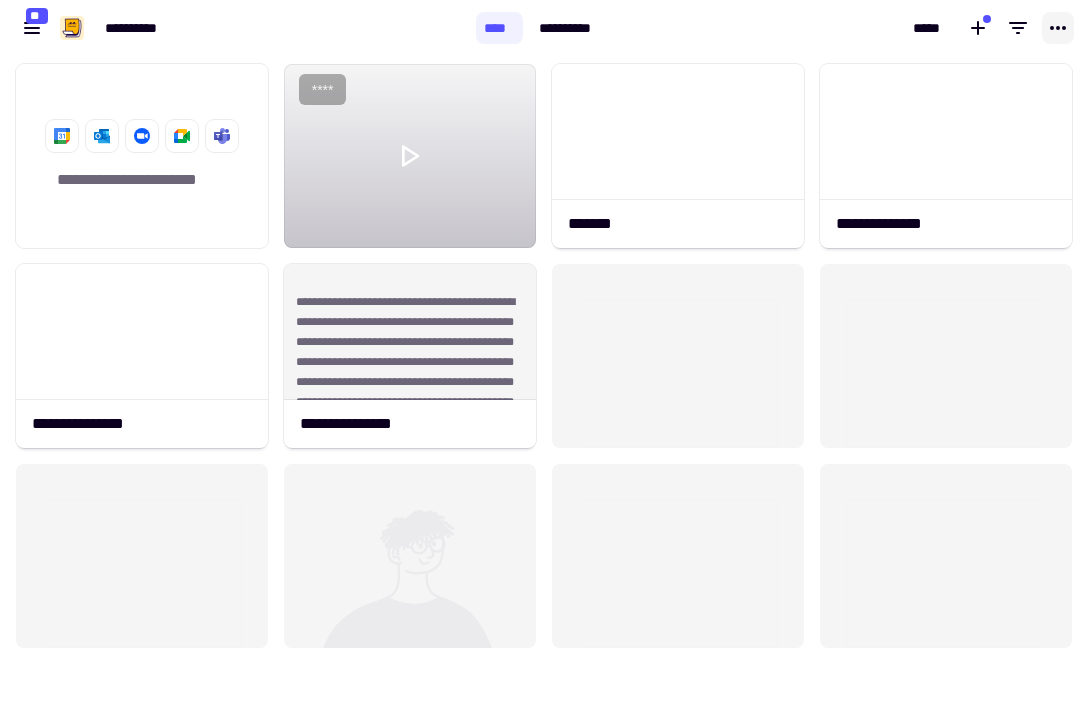 click 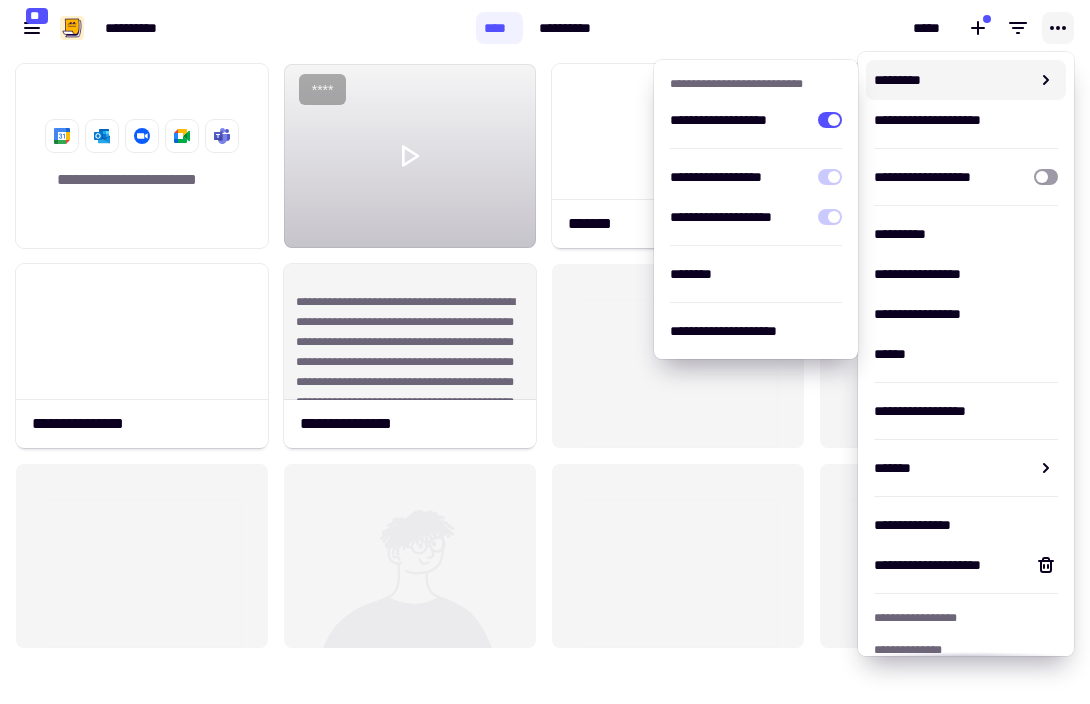 click 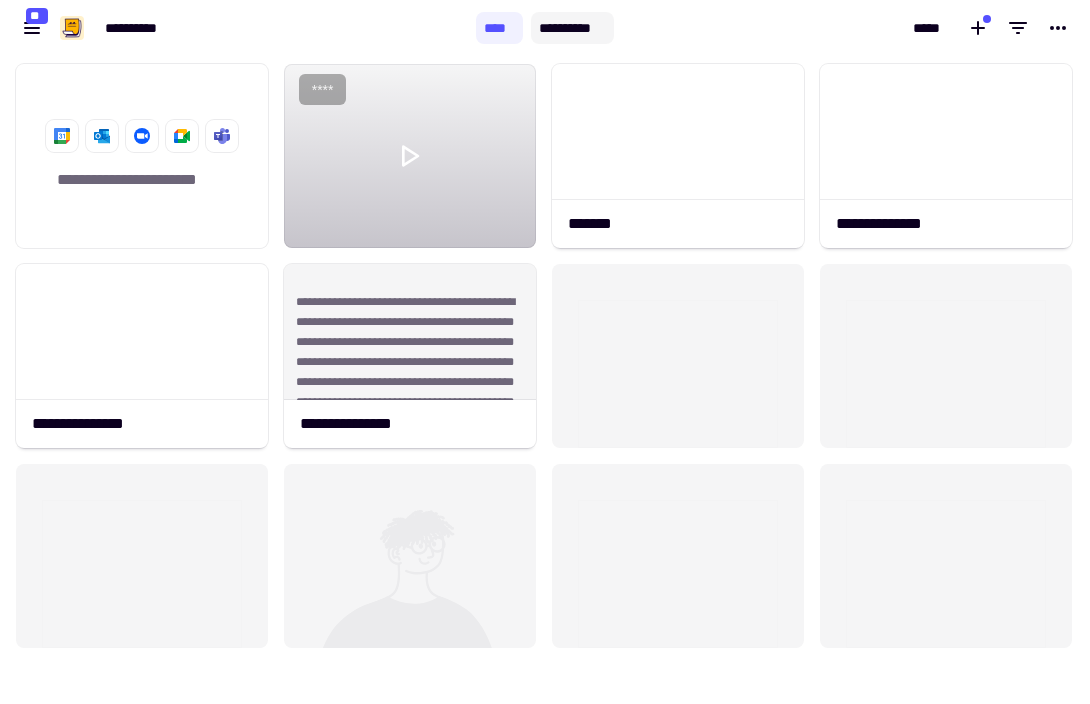 click on "**********" 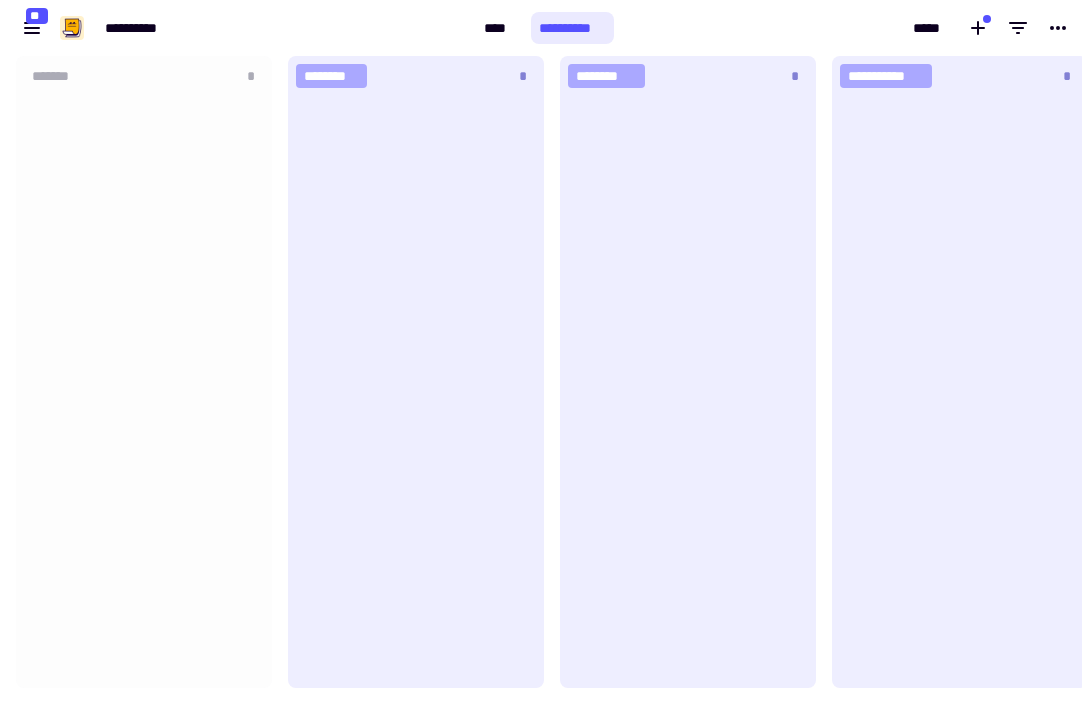 scroll, scrollTop: 1, scrollLeft: 1, axis: both 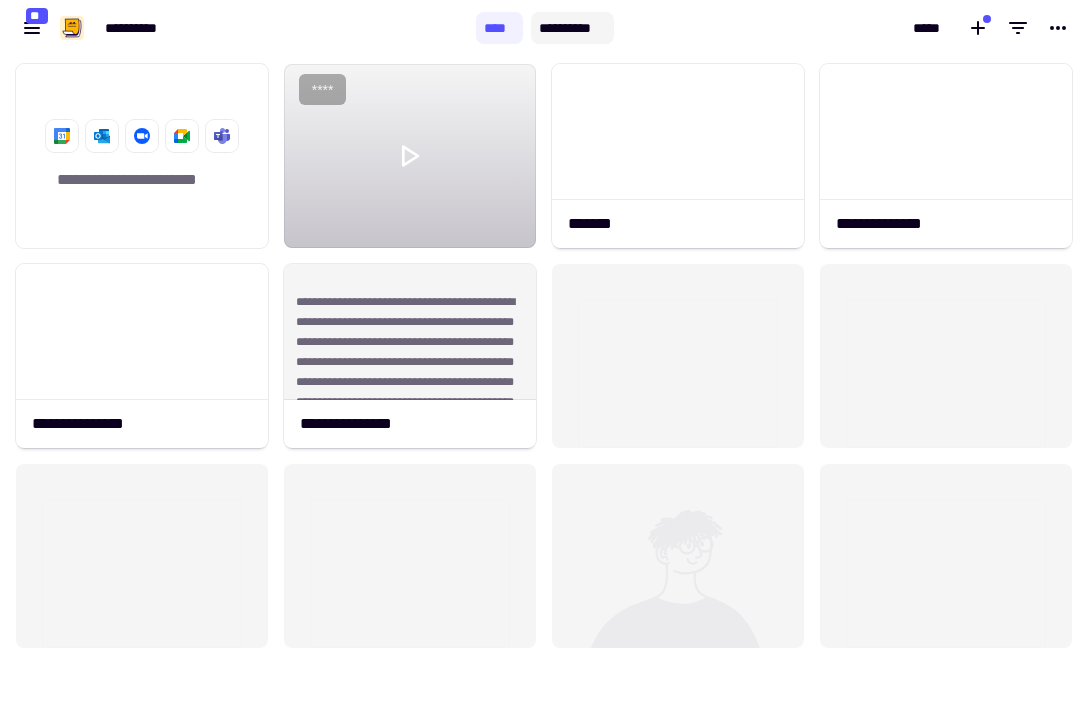 click on "**********" 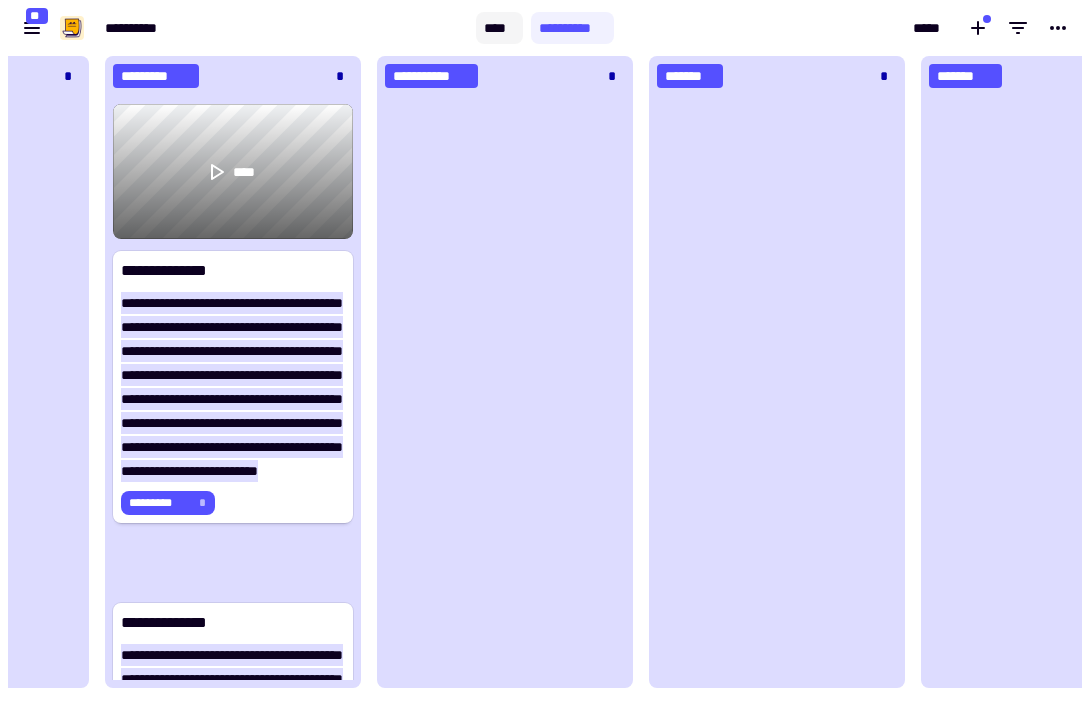 click on "****" 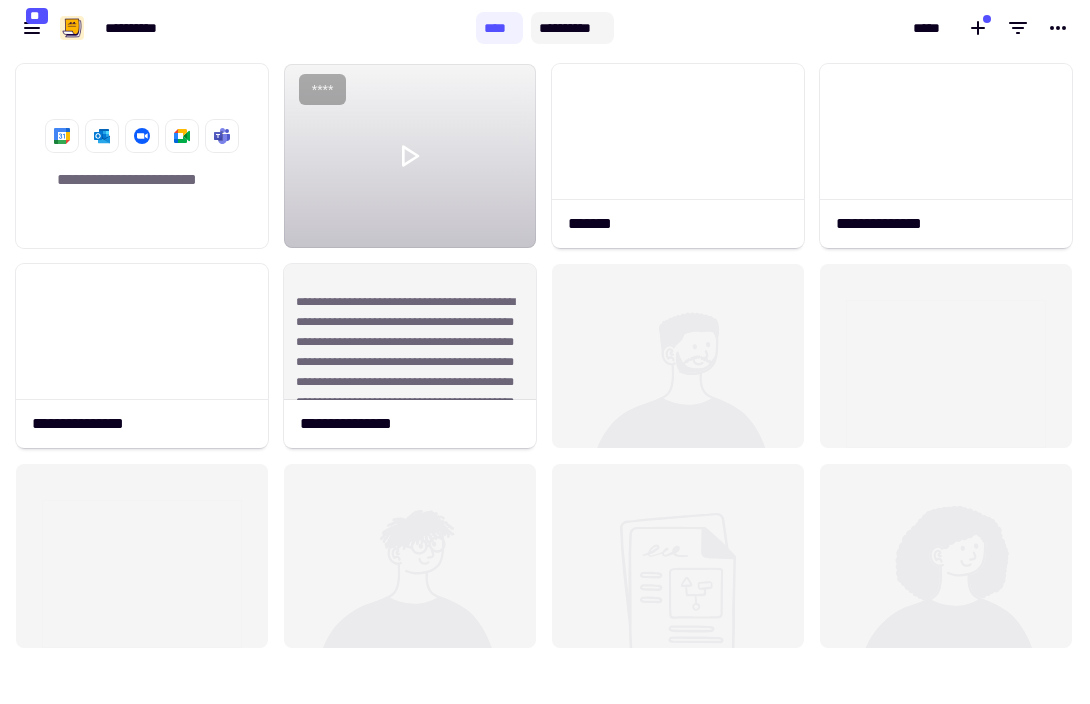 click on "**********" 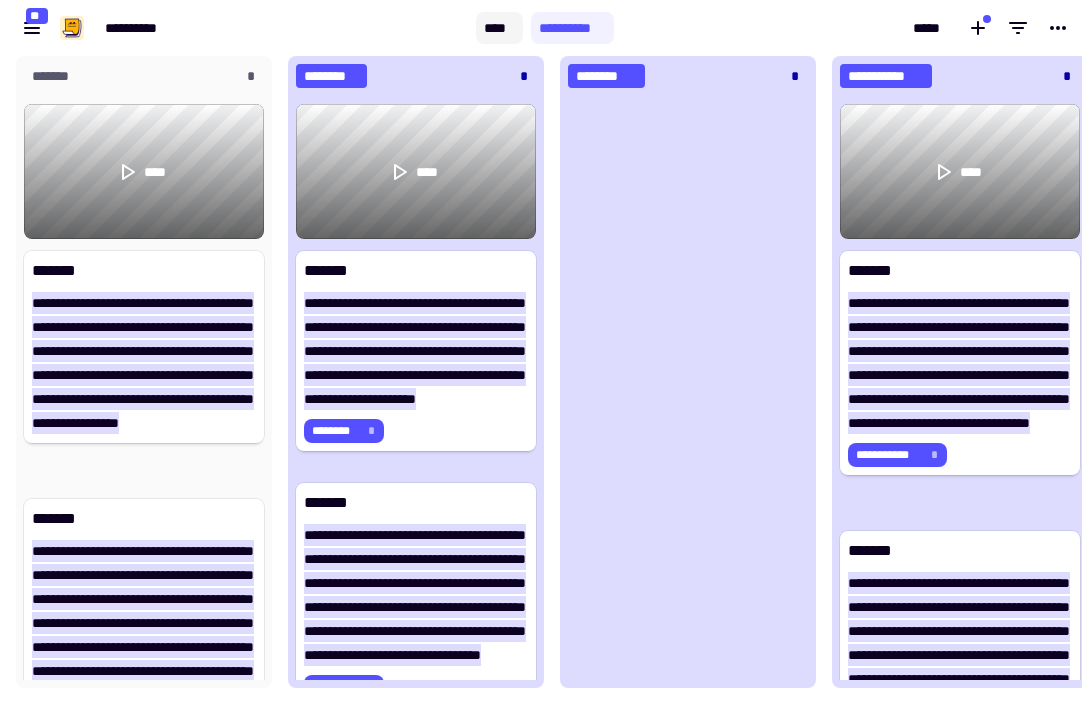 click on "****" 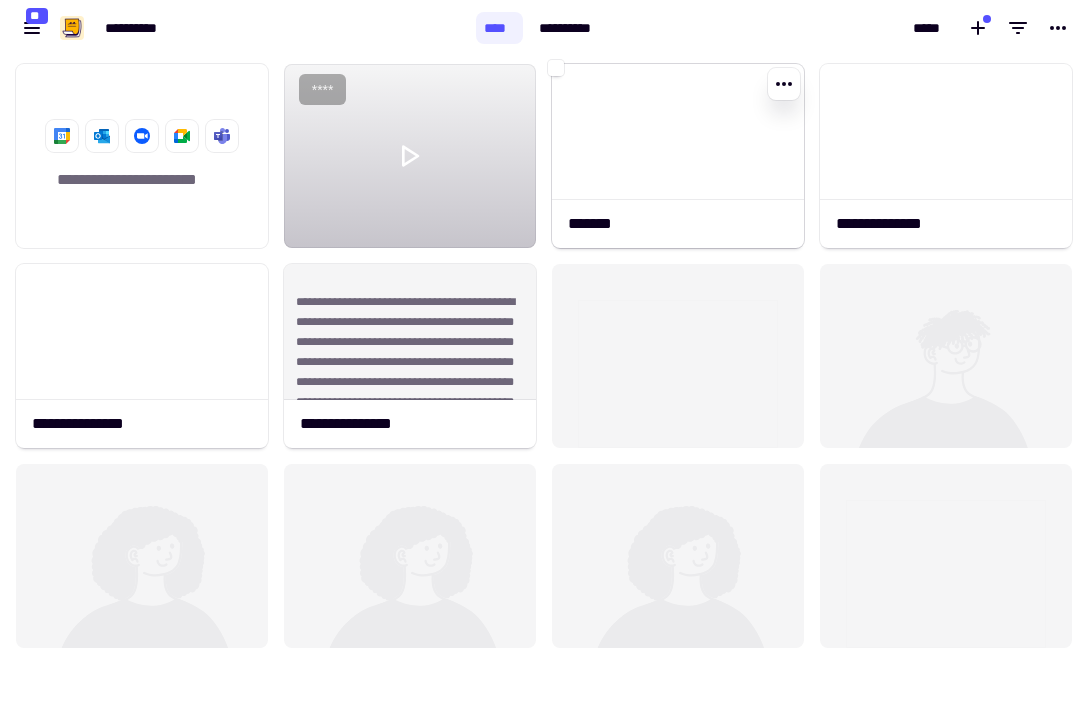 click 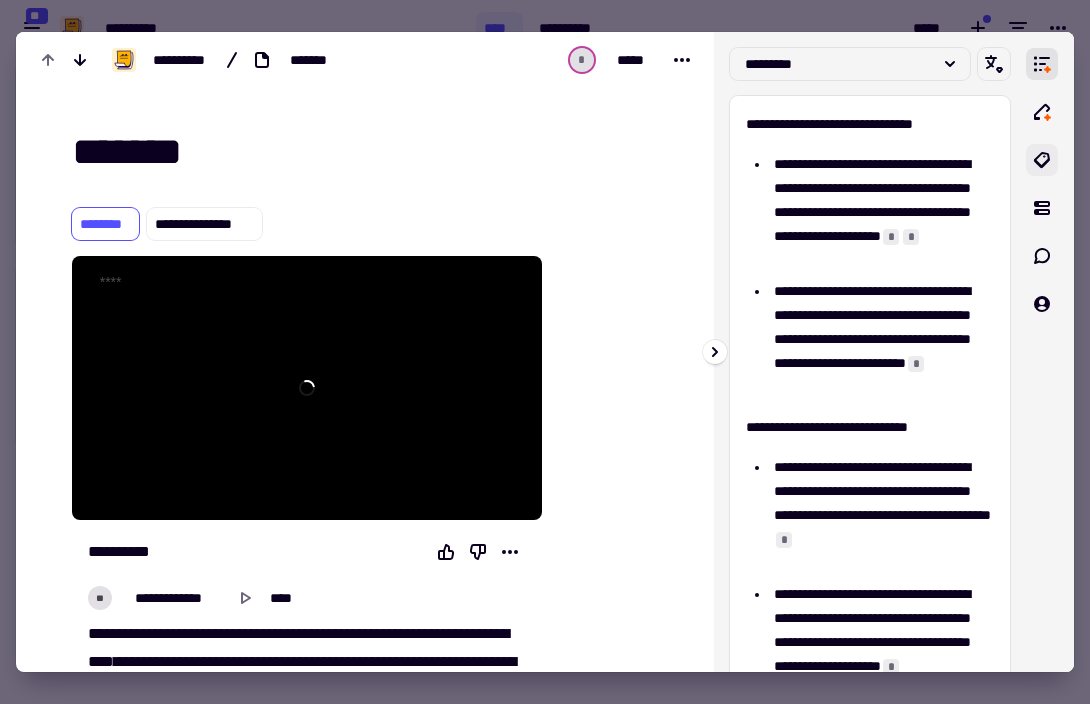click 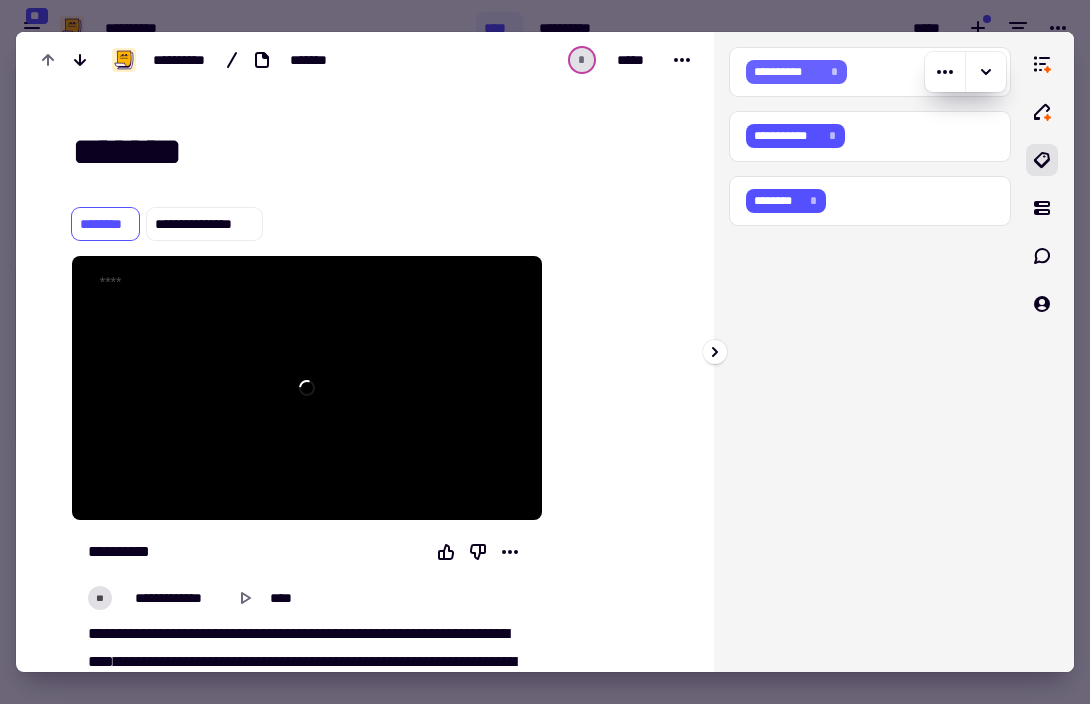 click on "**********" at bounding box center [788, 72] 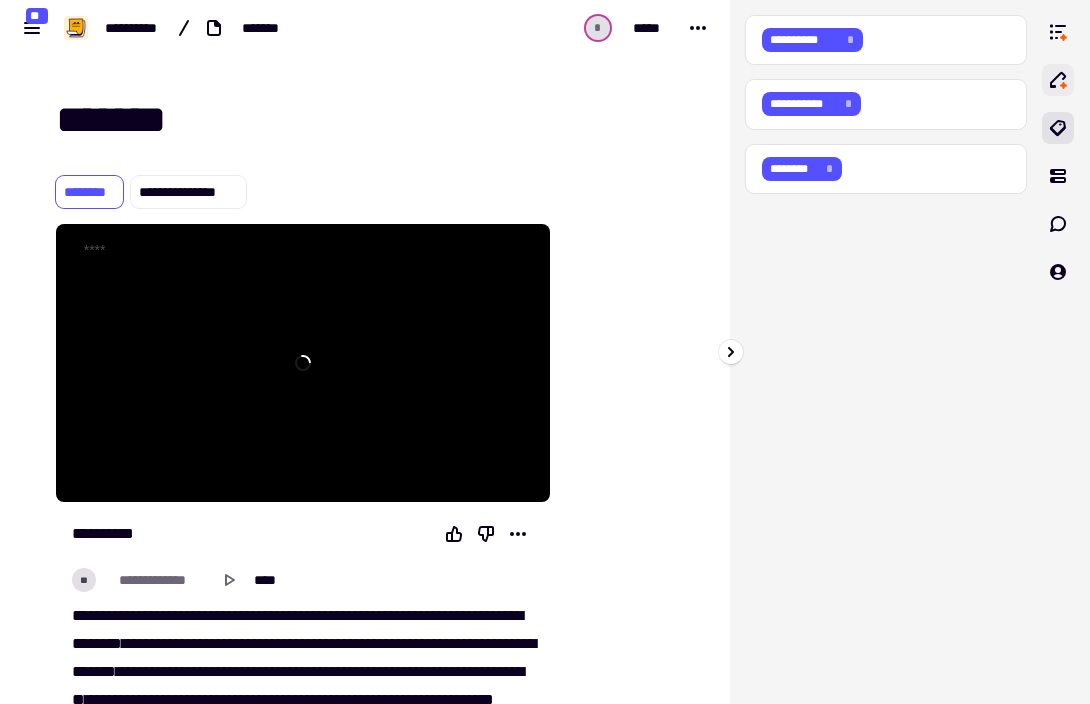 click 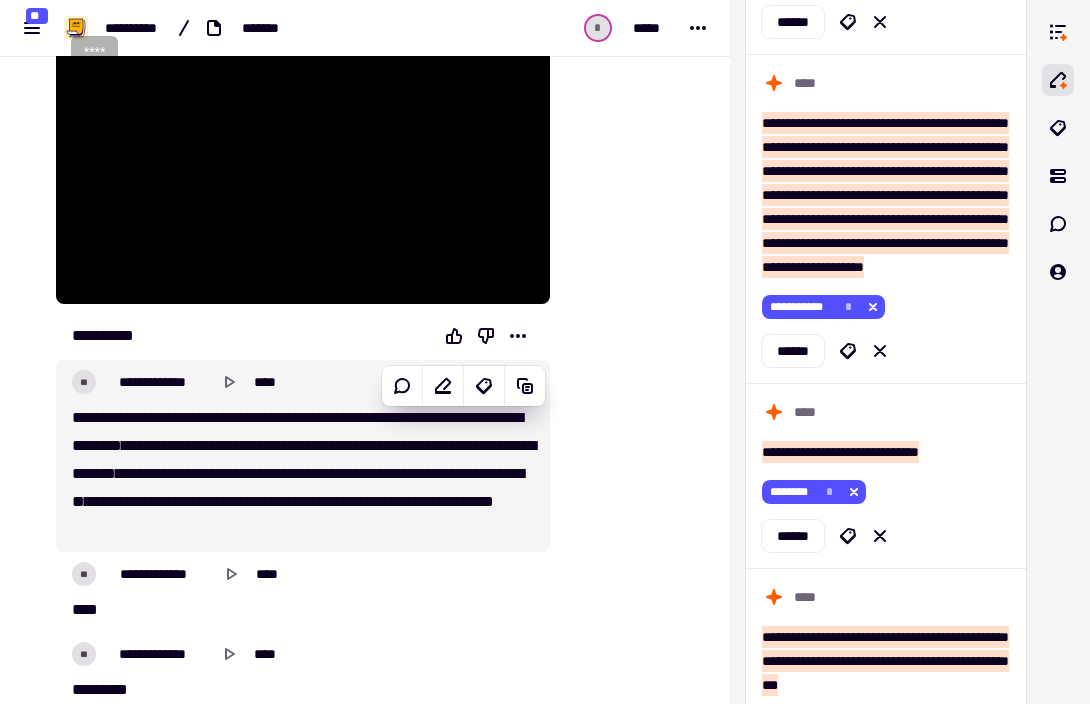 click on "**********" at bounding box center [303, 474] 